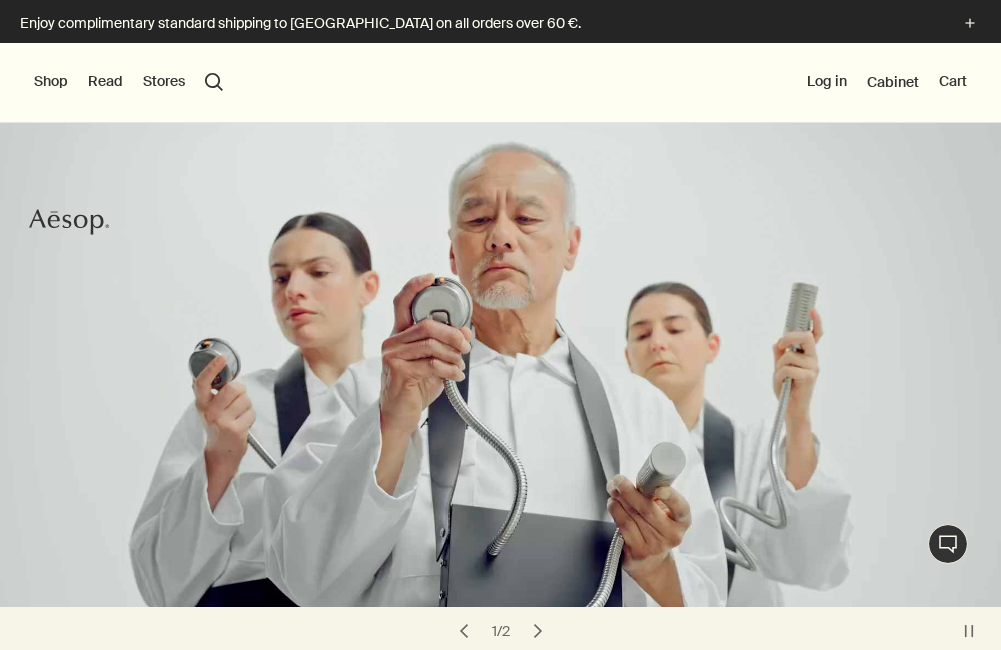 scroll, scrollTop: 0, scrollLeft: 0, axis: both 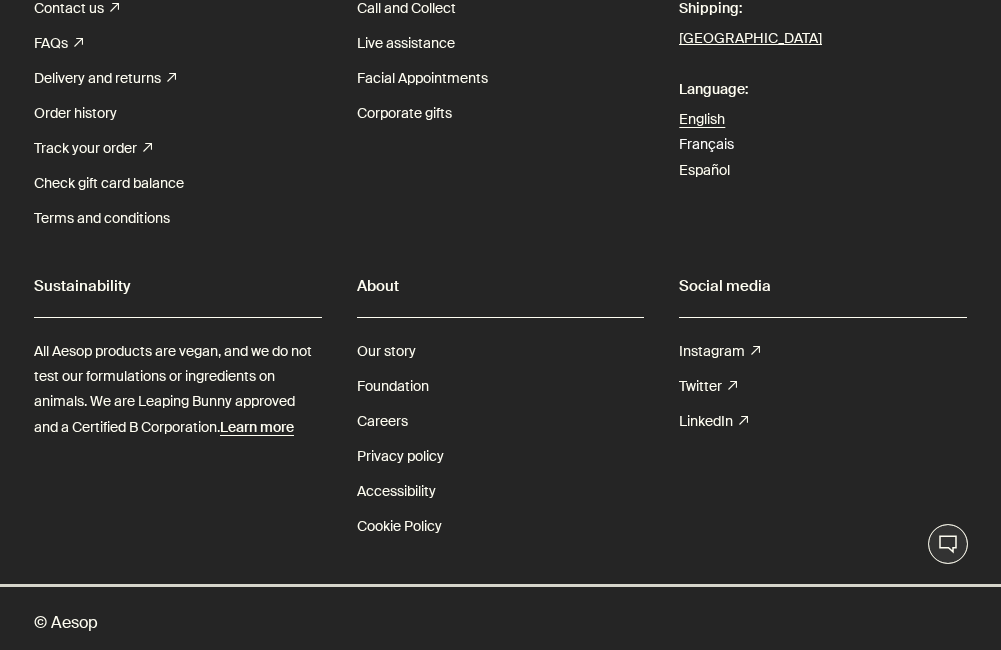 click on "Français" at bounding box center (706, 144) 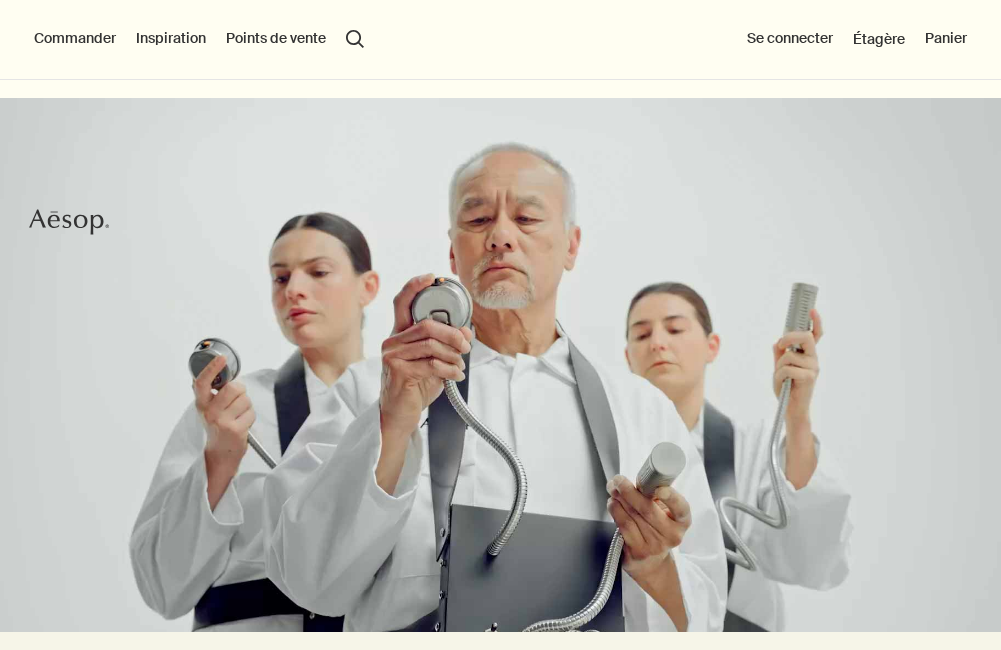 scroll, scrollTop: 300, scrollLeft: 0, axis: vertical 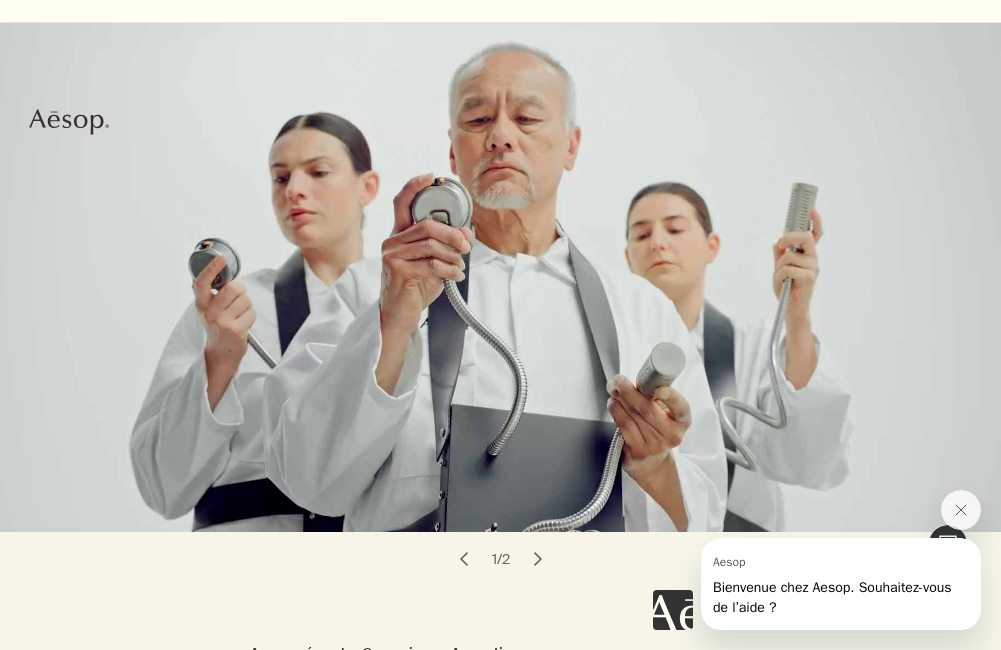 click on "chevron" at bounding box center [538, 559] 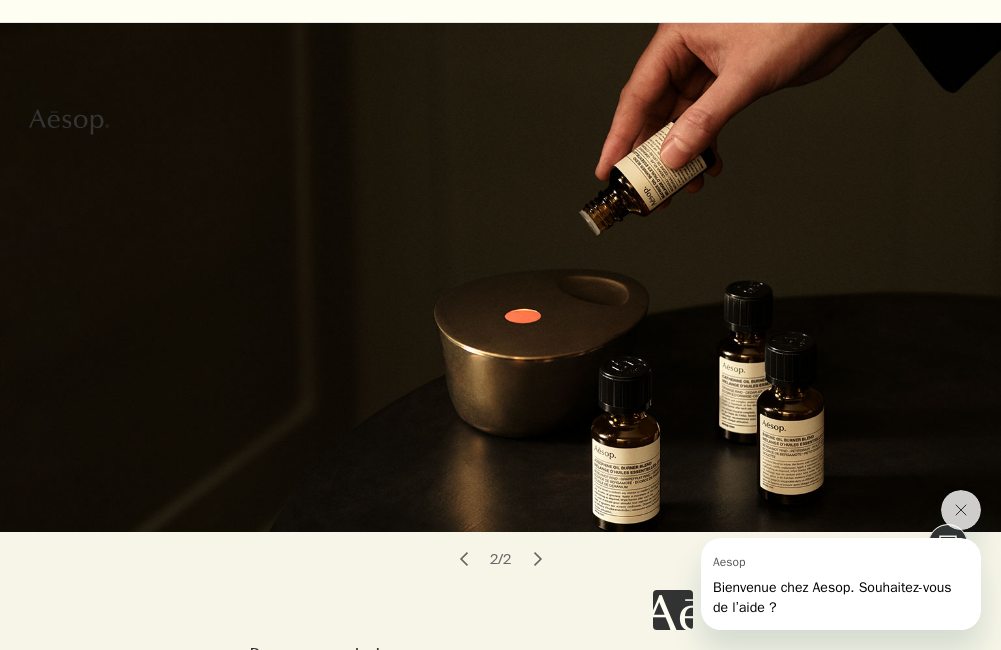 click on "chevron" at bounding box center (464, 559) 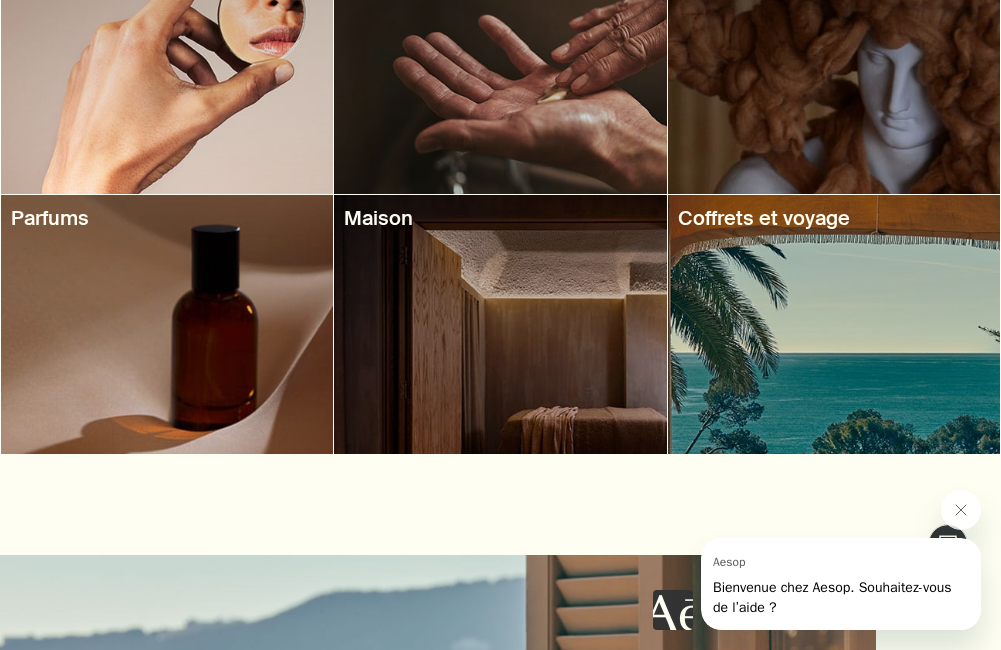 scroll, scrollTop: 2600, scrollLeft: 0, axis: vertical 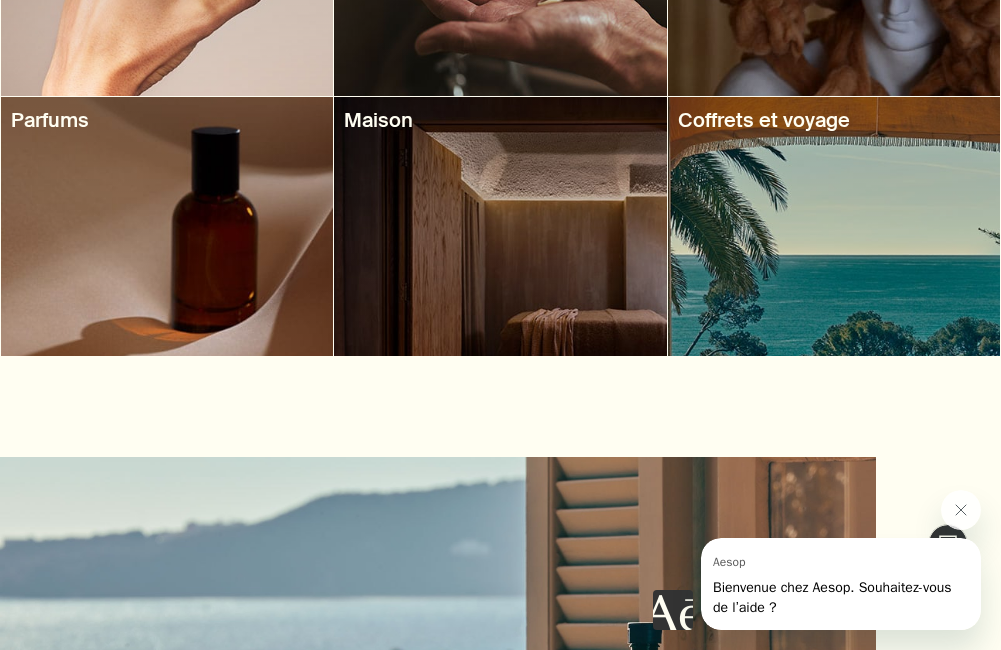 click at bounding box center (500, 226) 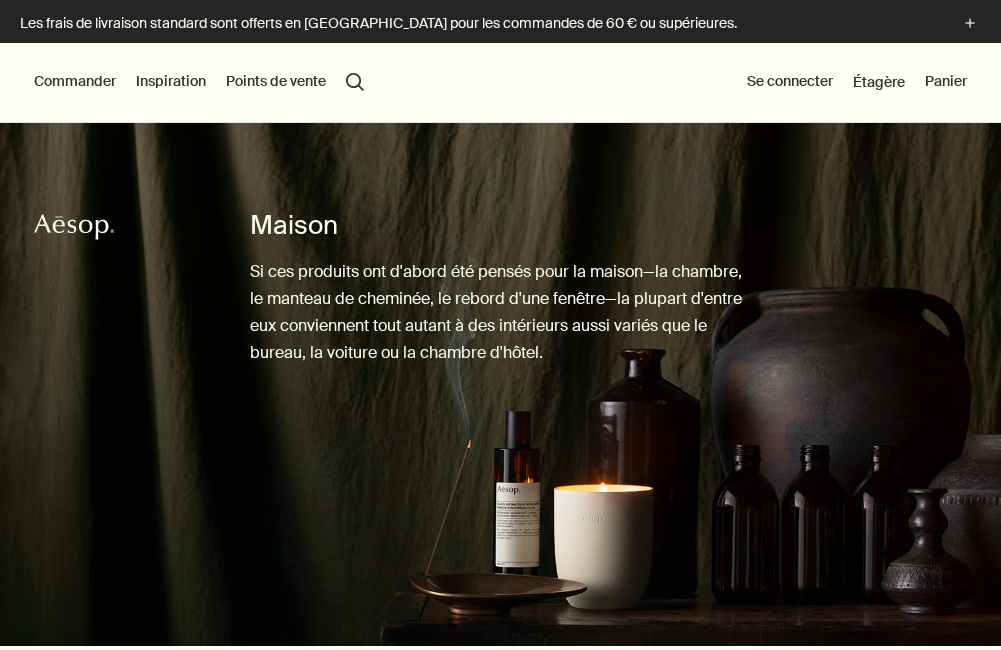scroll, scrollTop: 0, scrollLeft: 0, axis: both 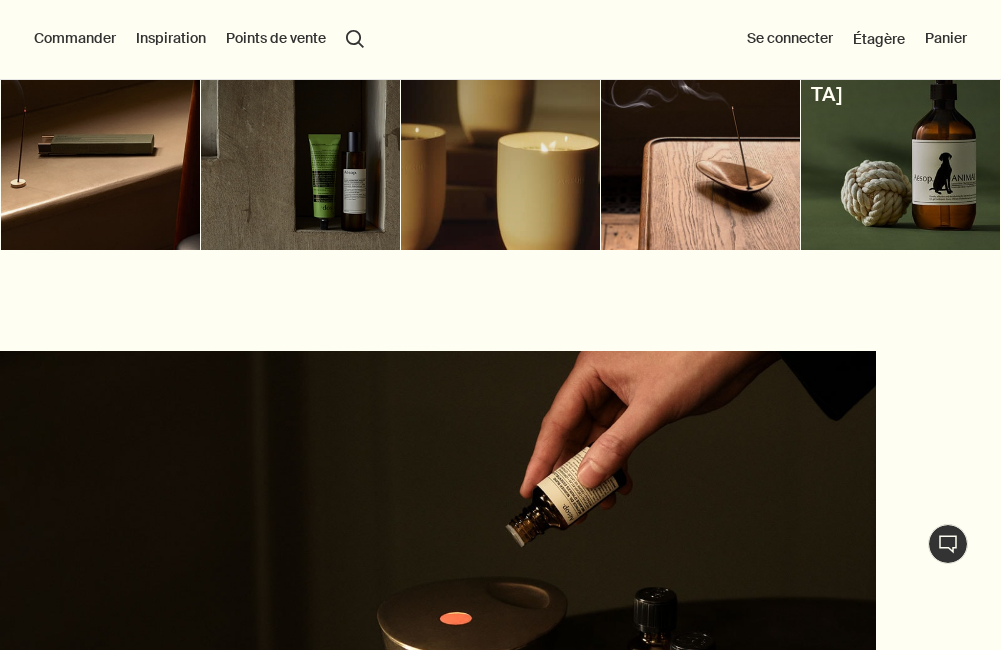 click at bounding box center [900, 120] 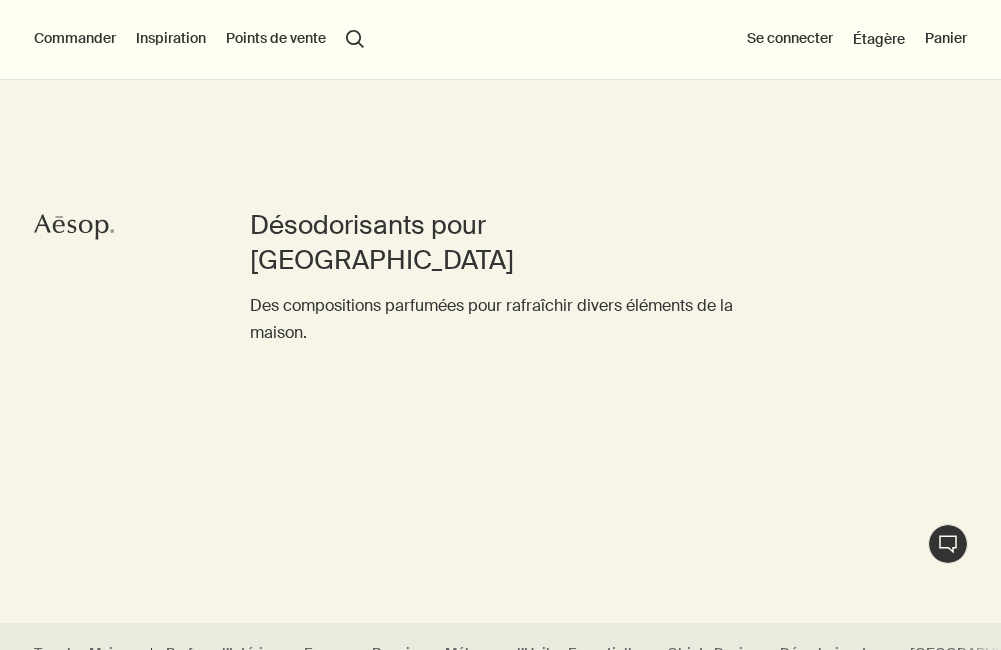 scroll, scrollTop: 300, scrollLeft: 0, axis: vertical 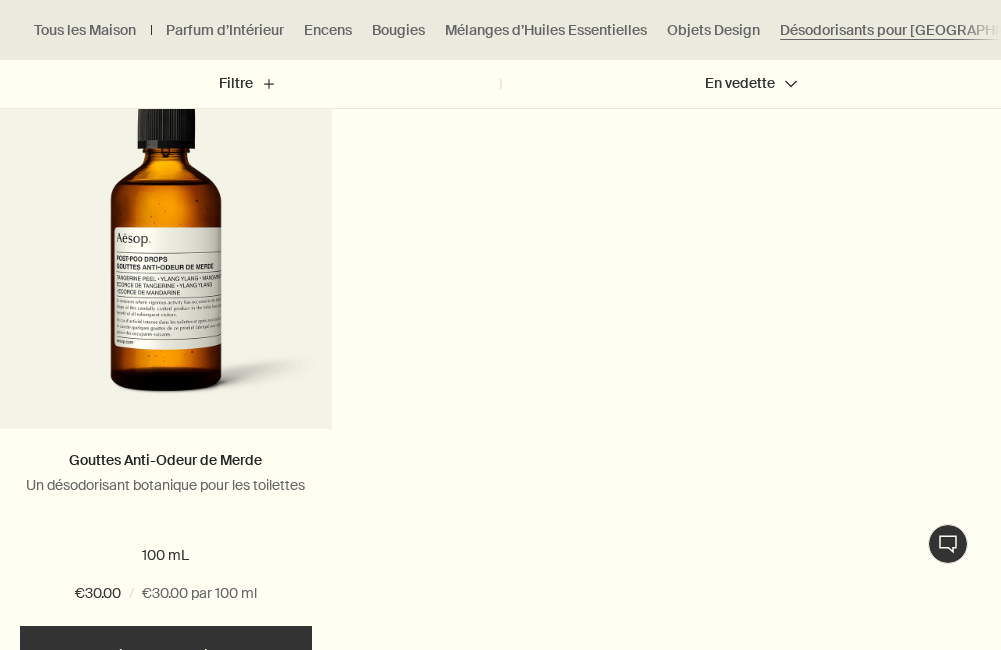 click at bounding box center [166, 260] 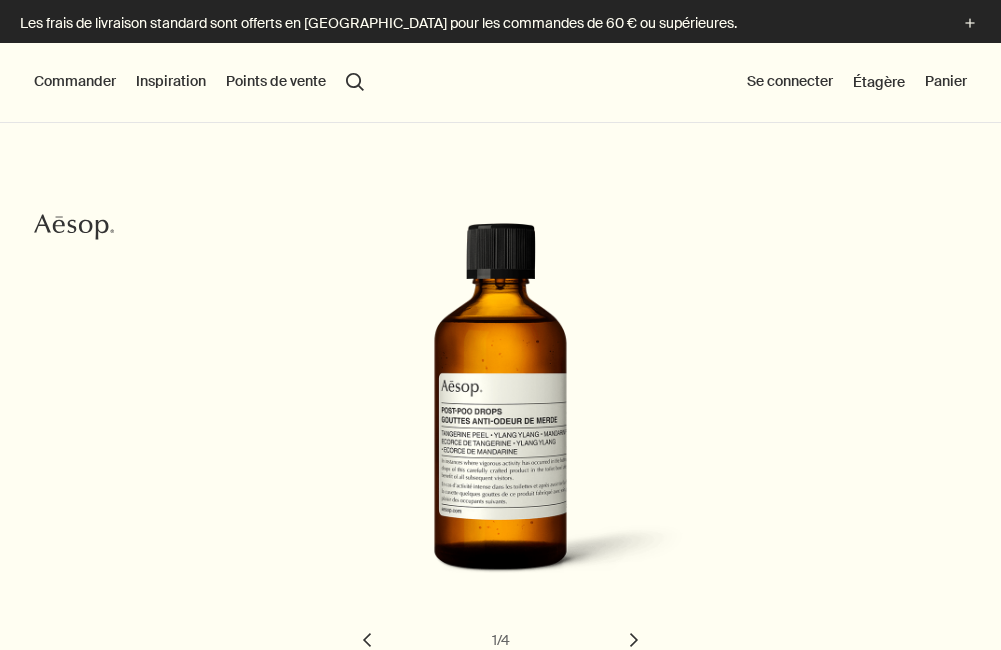 scroll, scrollTop: 0, scrollLeft: 0, axis: both 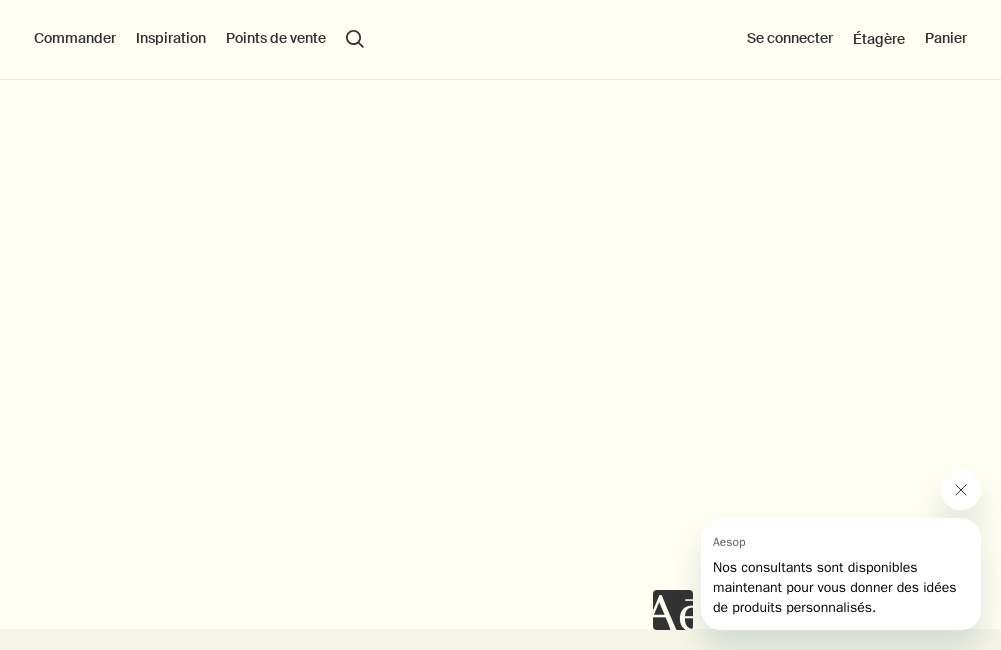 click at bounding box center [961, 490] 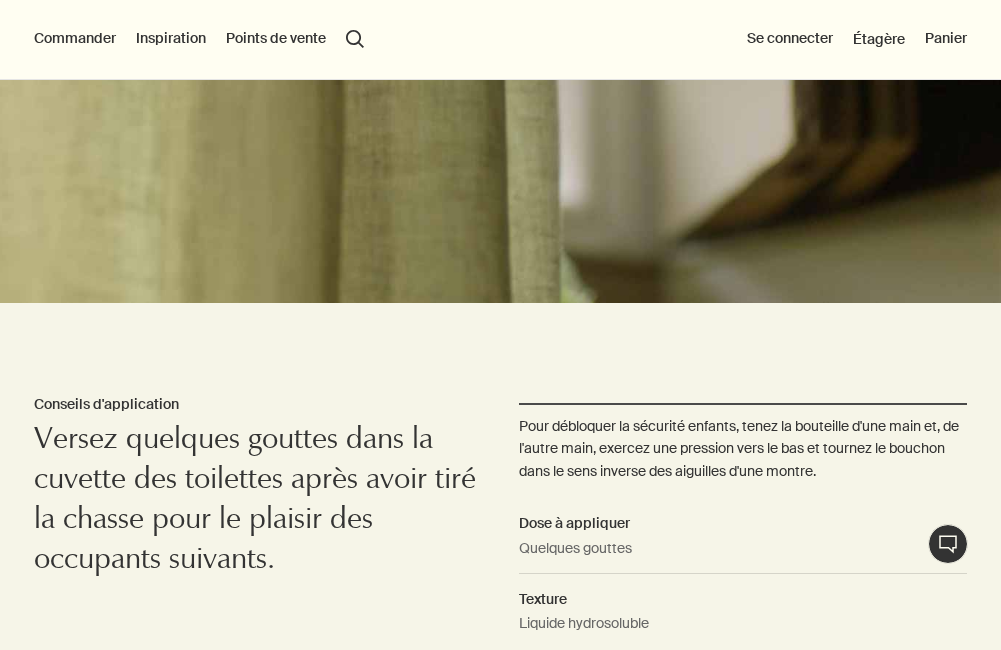 scroll, scrollTop: 1500, scrollLeft: 0, axis: vertical 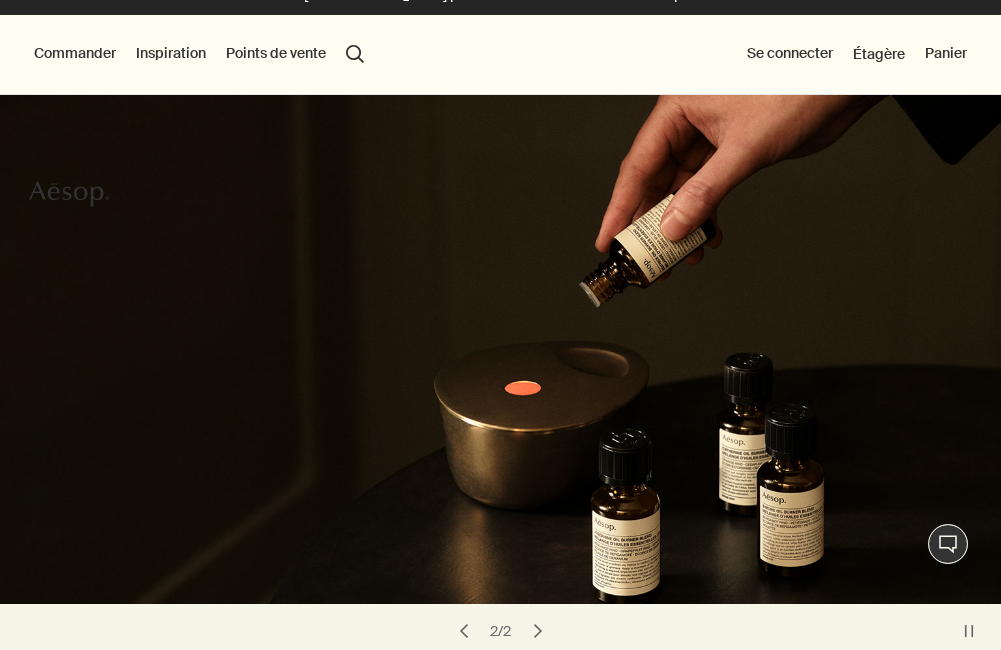 click on "chevron" at bounding box center (464, 631) 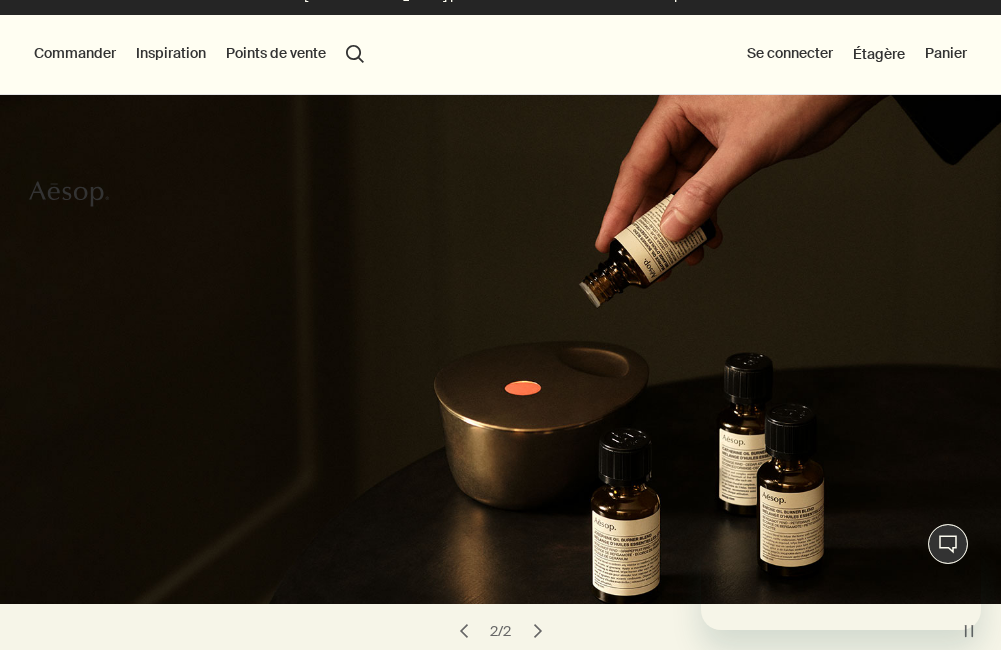scroll, scrollTop: 0, scrollLeft: 0, axis: both 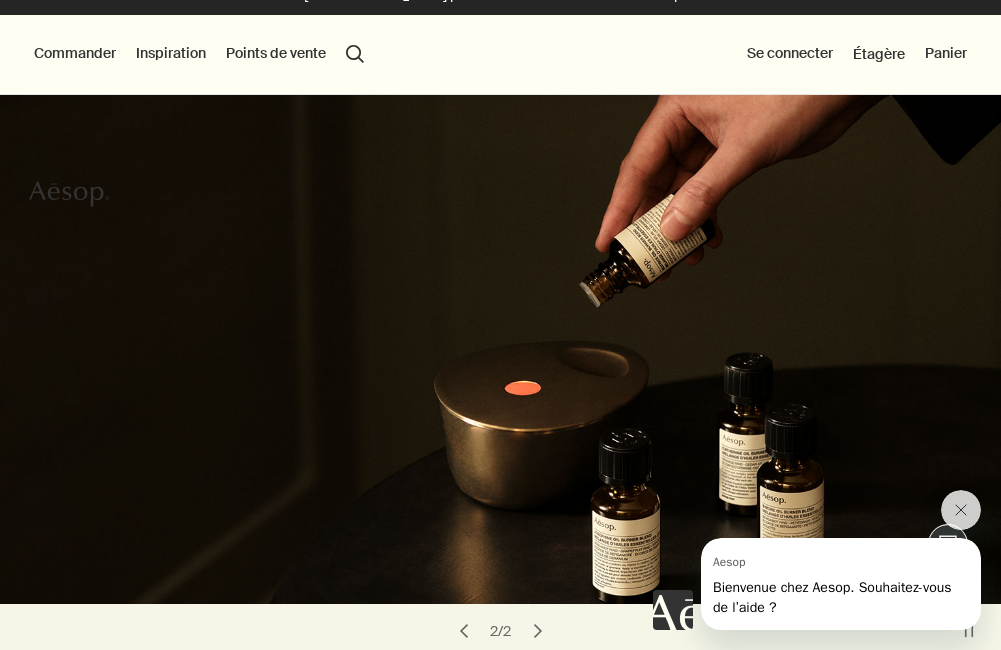 type 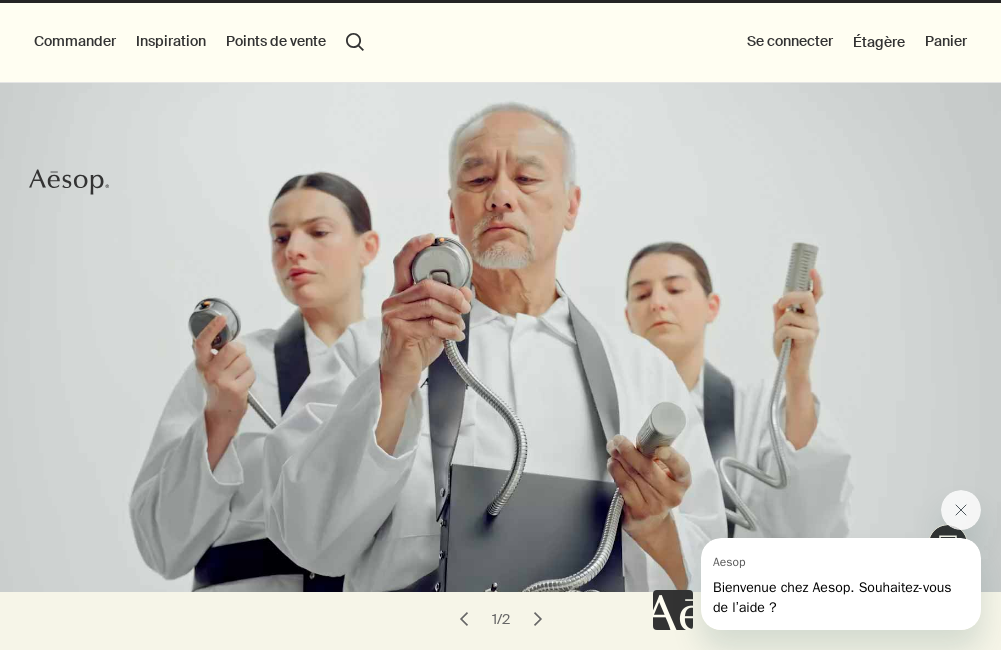 scroll, scrollTop: 80, scrollLeft: 0, axis: vertical 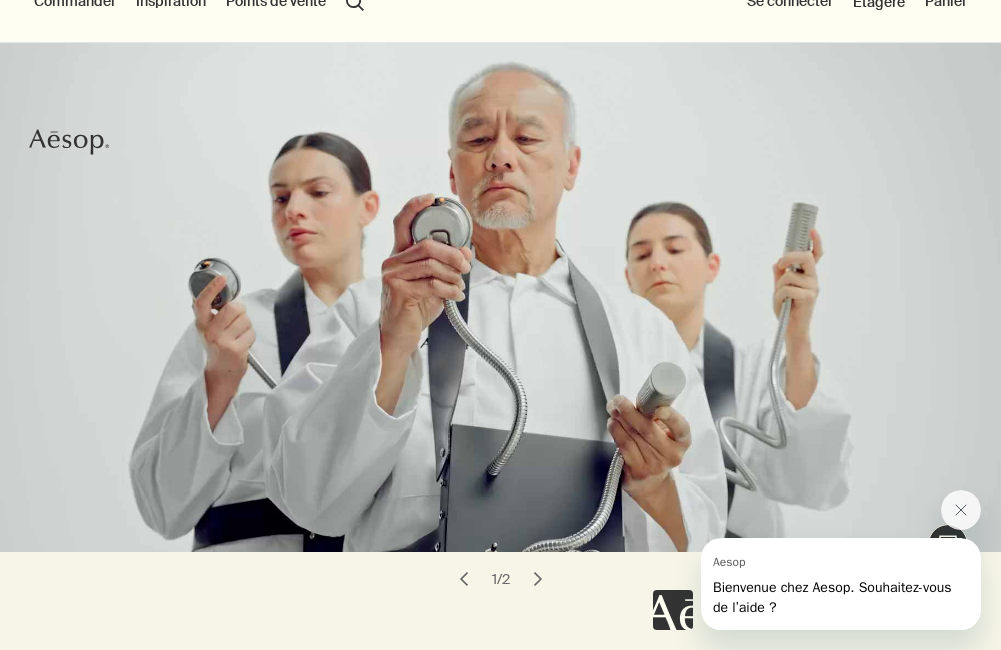 click at bounding box center (500, 314) 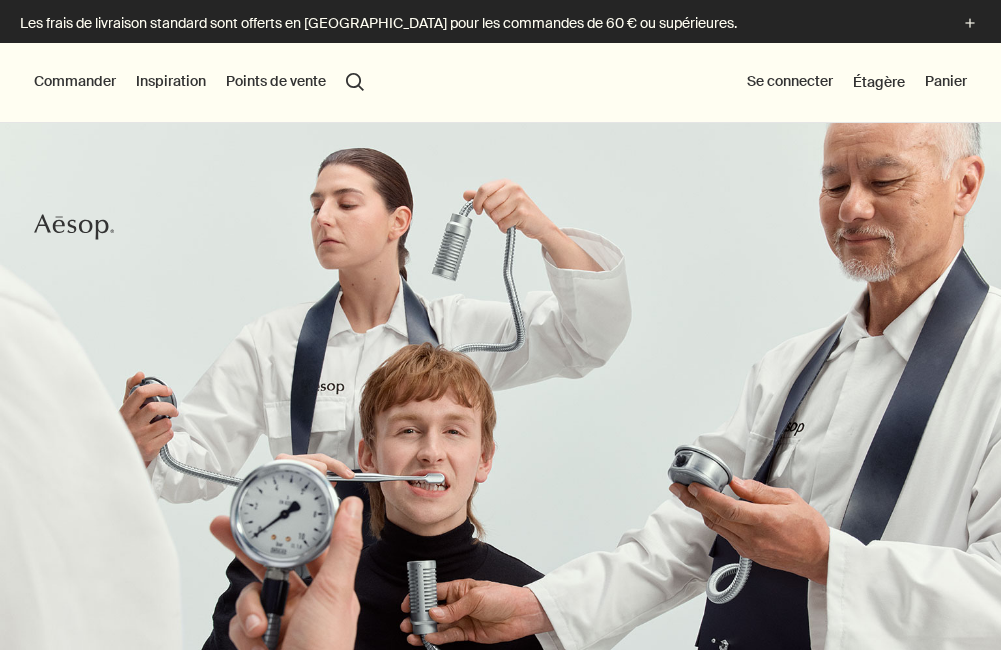 scroll, scrollTop: 100, scrollLeft: 0, axis: vertical 